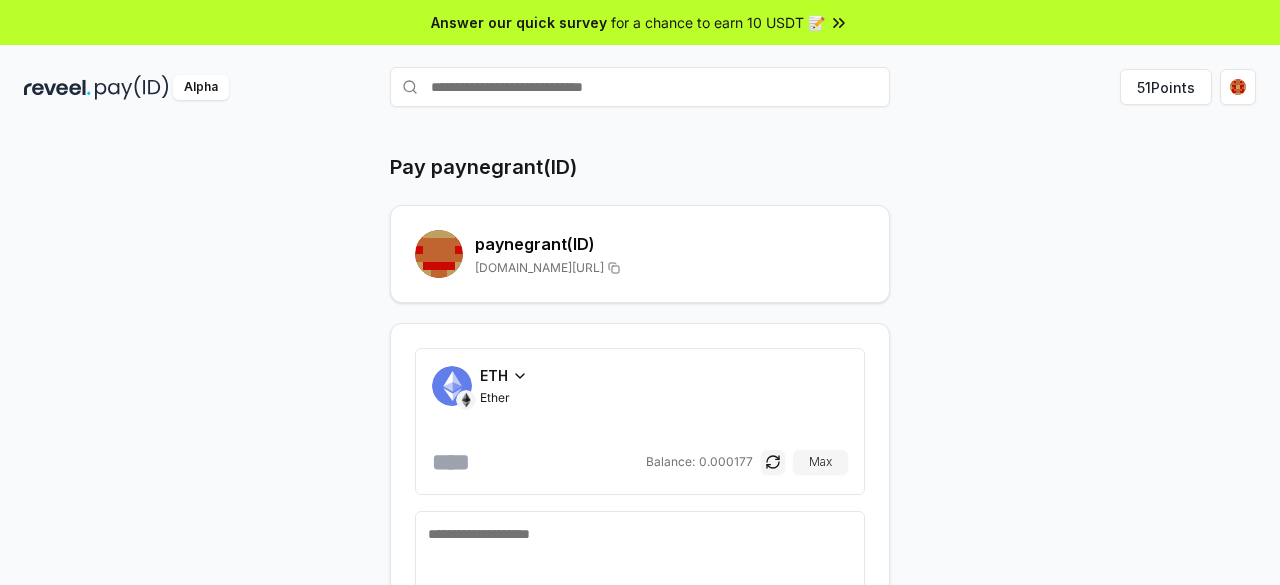 scroll, scrollTop: 0, scrollLeft: 0, axis: both 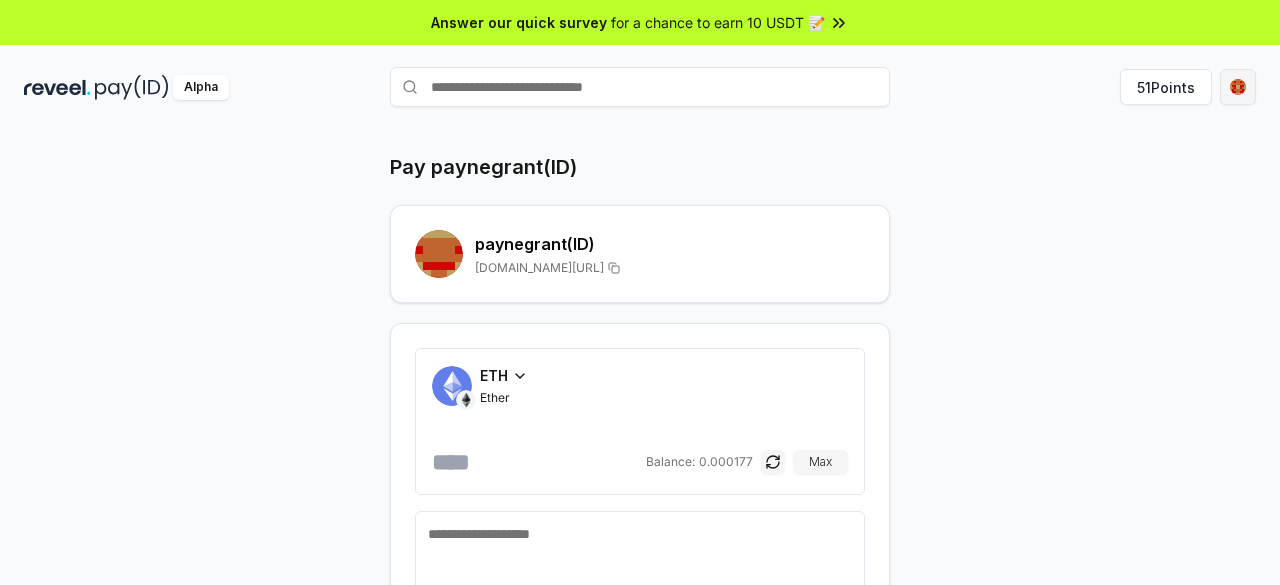 click on "Answer our quick survey for a chance to earn 10 USDT 📝 Alpha   51  Points Pay paynegrant(ID) paynegrant (ID) reveel.id/pay/paynegrant ETH Ether Balance: 0.000177 Max Switch Network Total to pay $0" at bounding box center (640, 292) 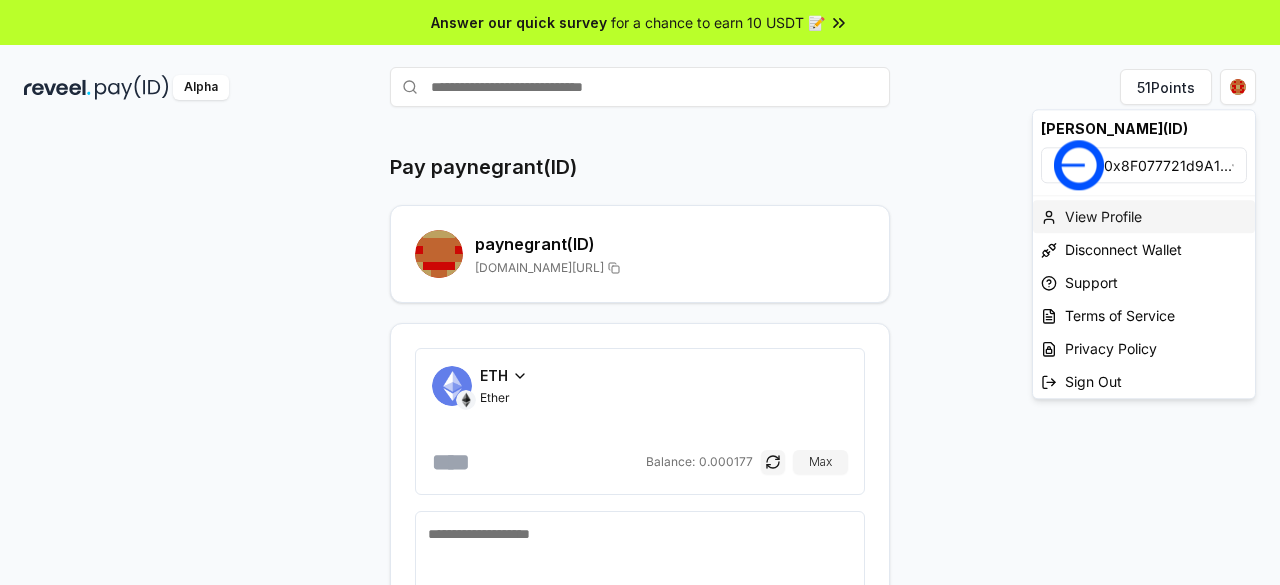 click on "View Profile" at bounding box center (1144, 216) 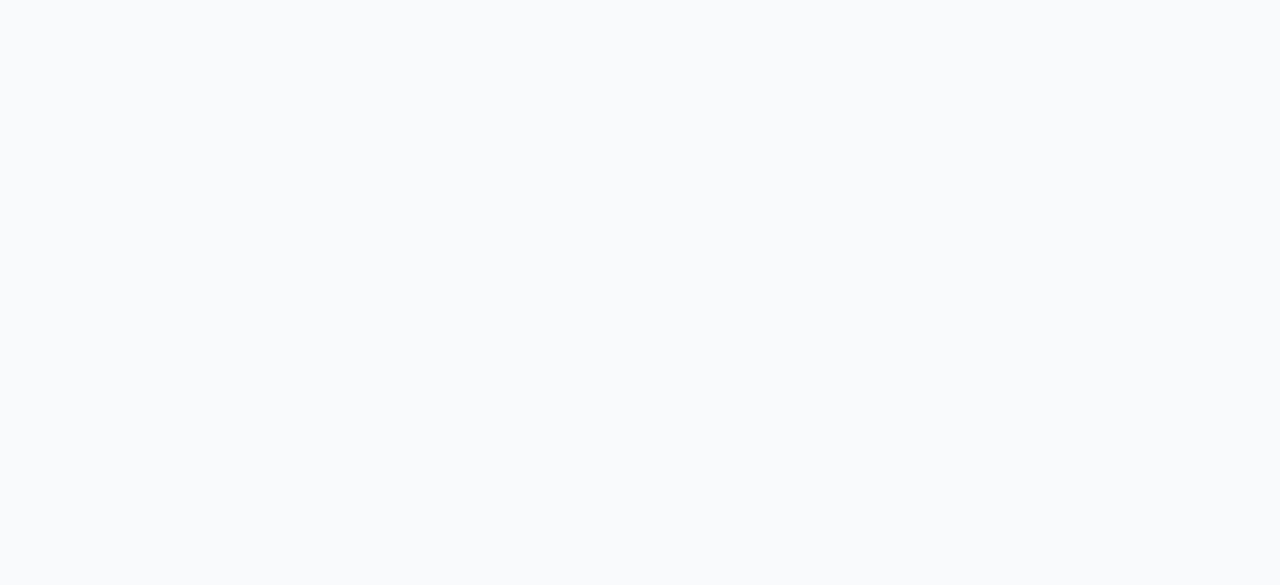 scroll, scrollTop: 0, scrollLeft: 0, axis: both 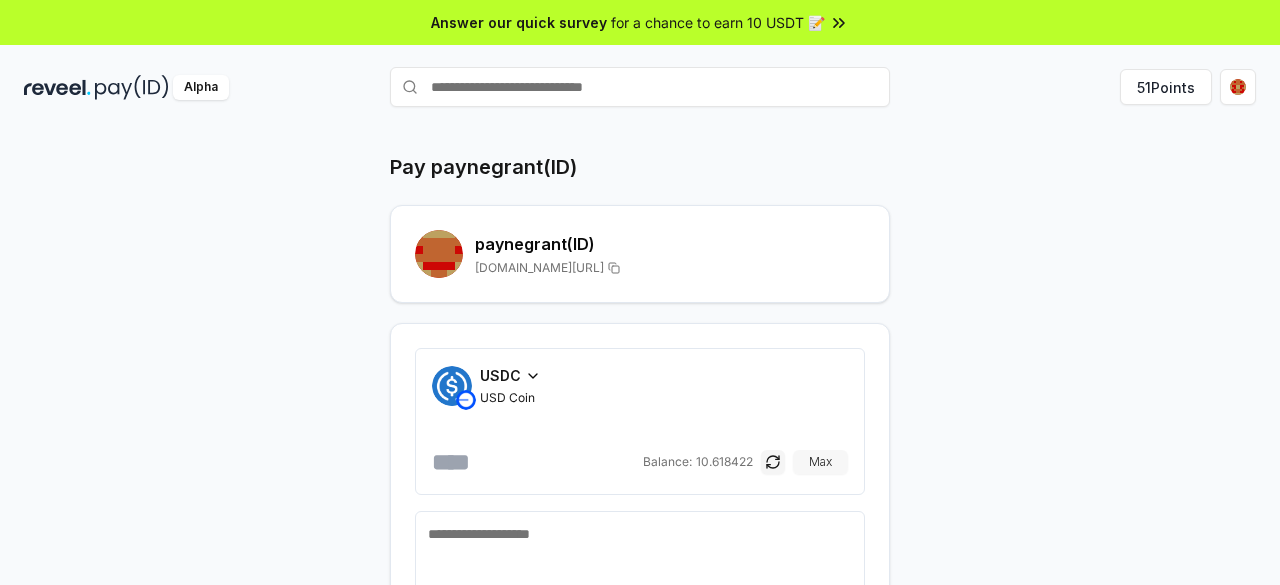 click on "Max" at bounding box center (820, 462) 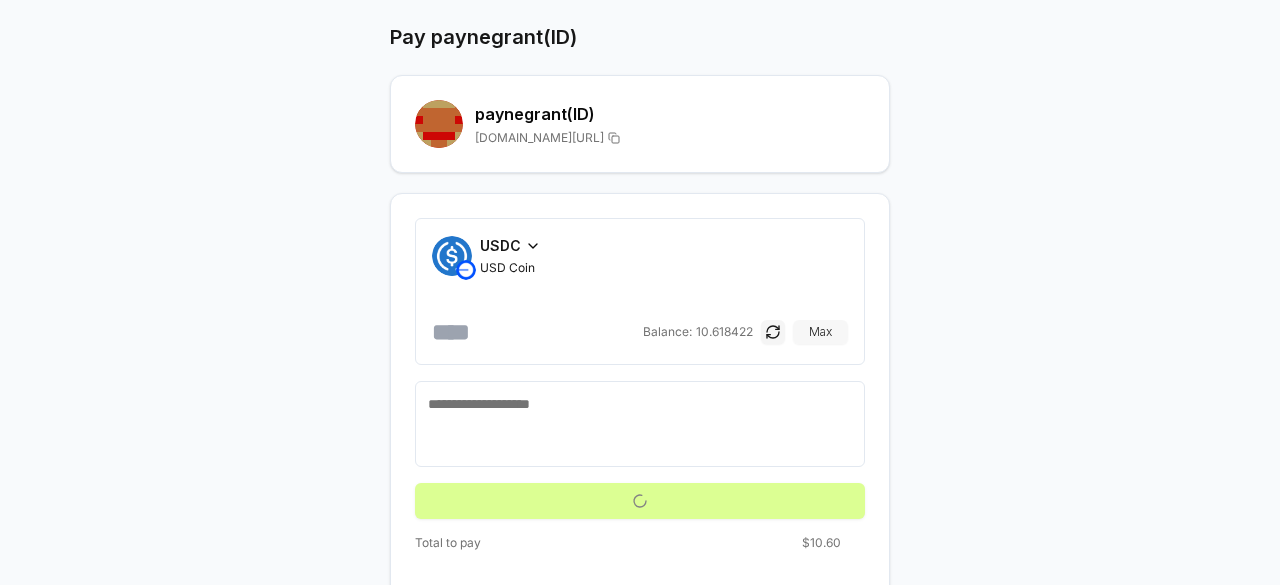scroll, scrollTop: 142, scrollLeft: 0, axis: vertical 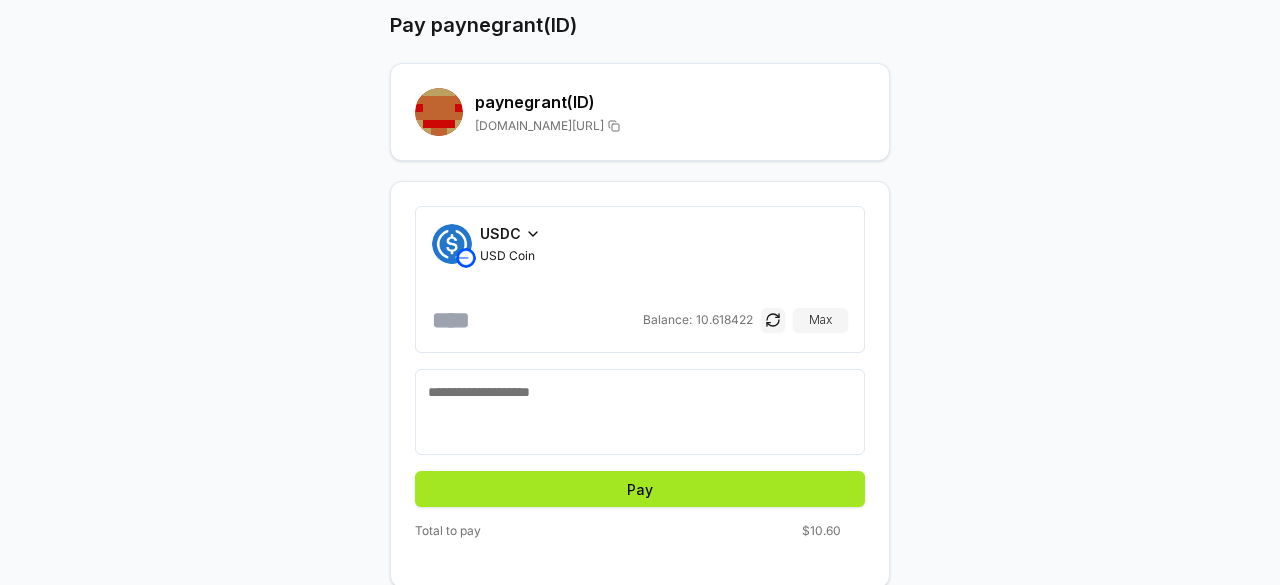click on "Pay" at bounding box center [640, 489] 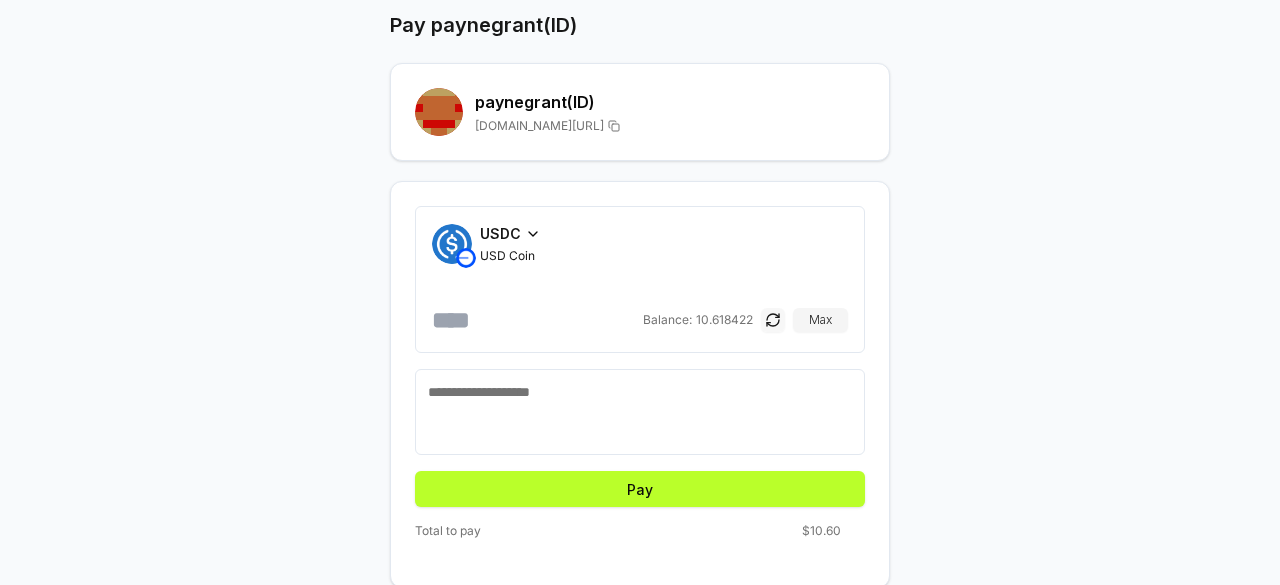 click at bounding box center (773, 320) 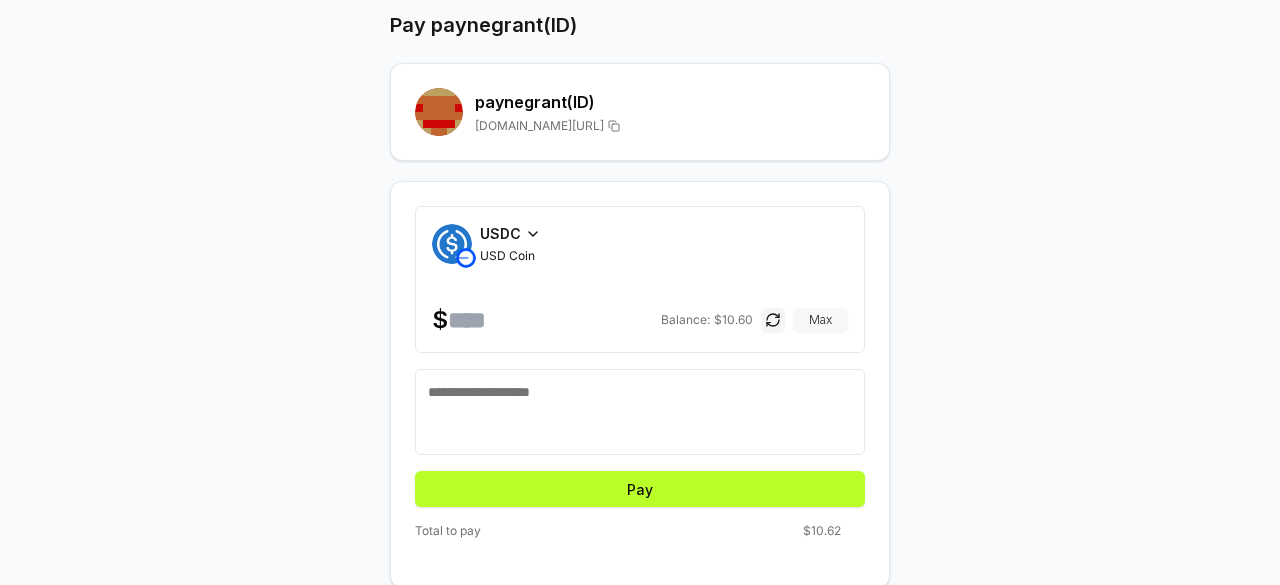 click on "Max" at bounding box center (820, 320) 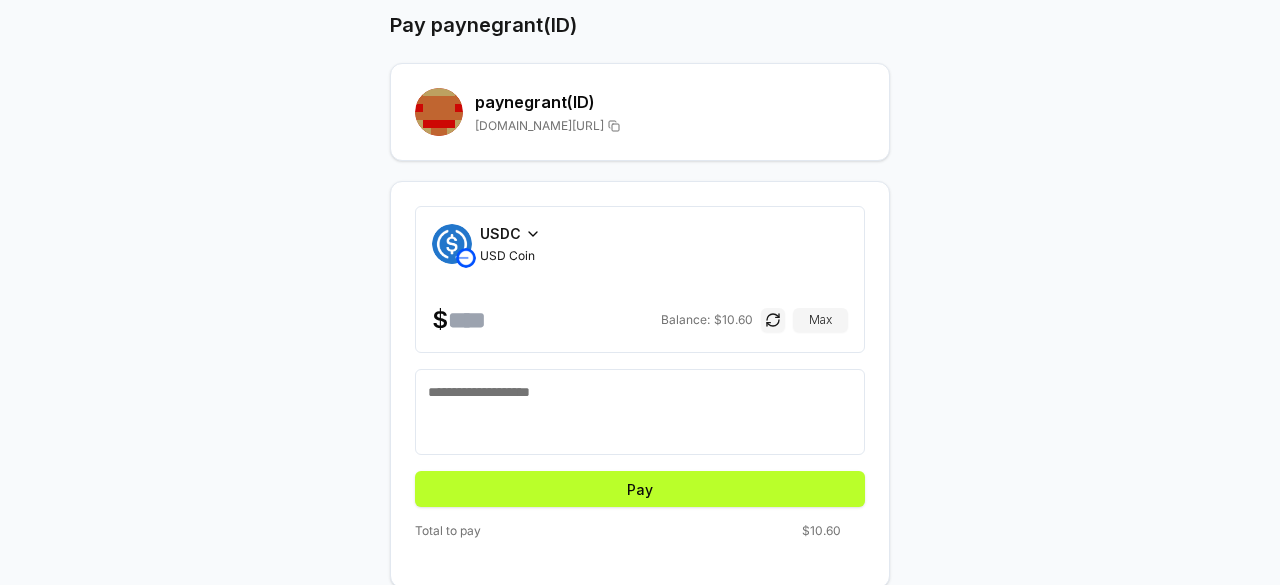 click on "Pay" at bounding box center (640, 489) 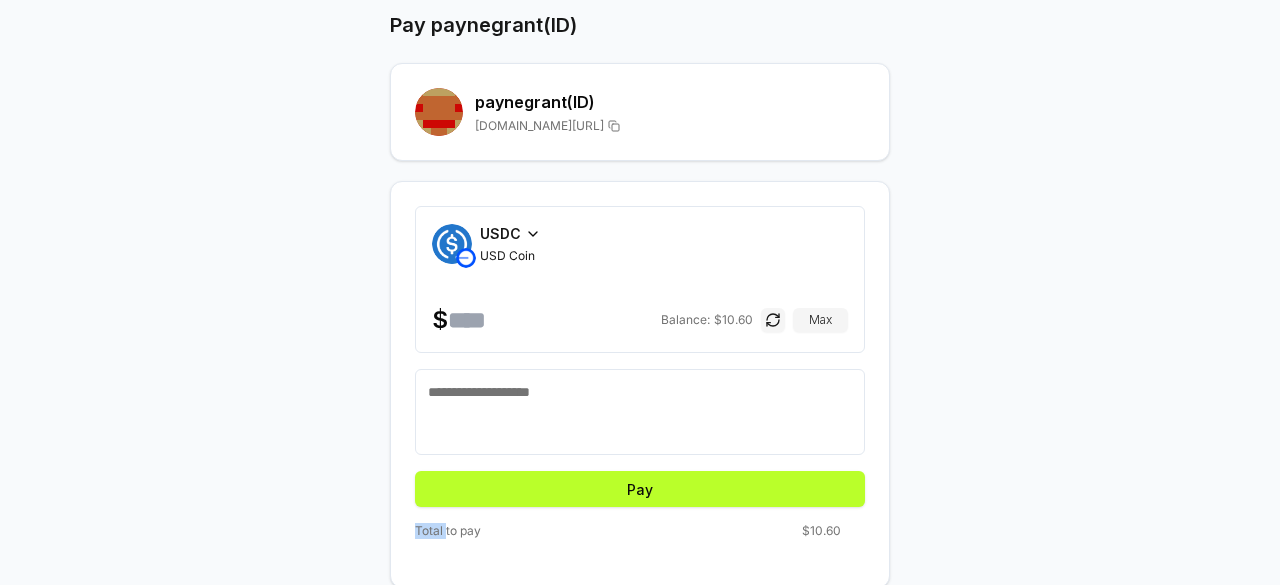 click on "**********" at bounding box center (640, 356) 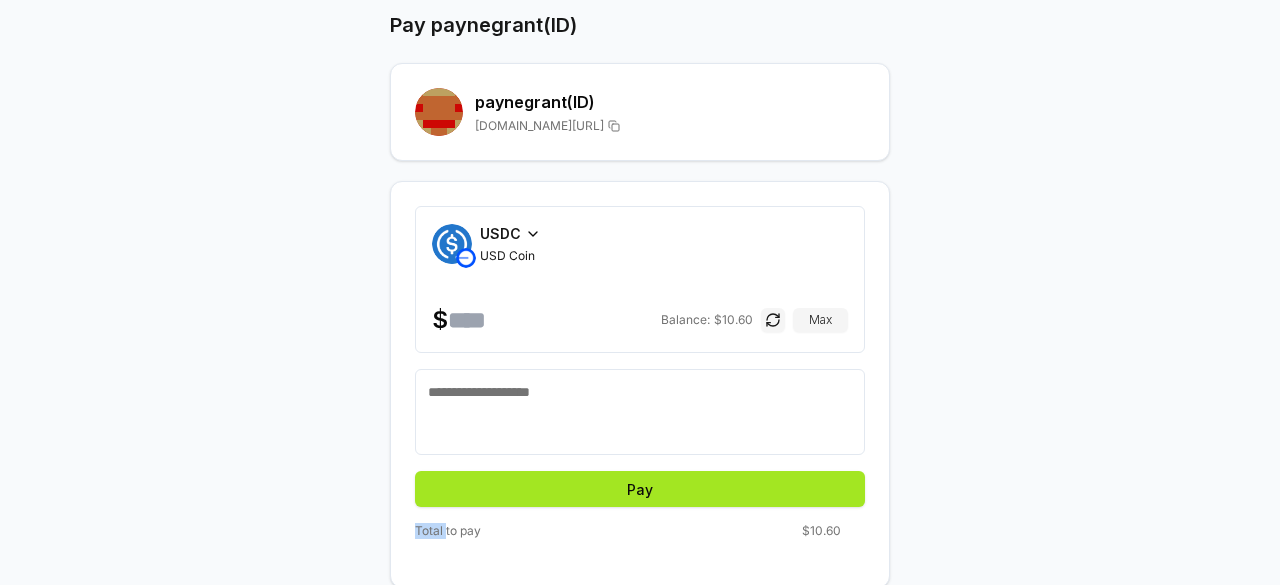 click on "Pay" at bounding box center [640, 489] 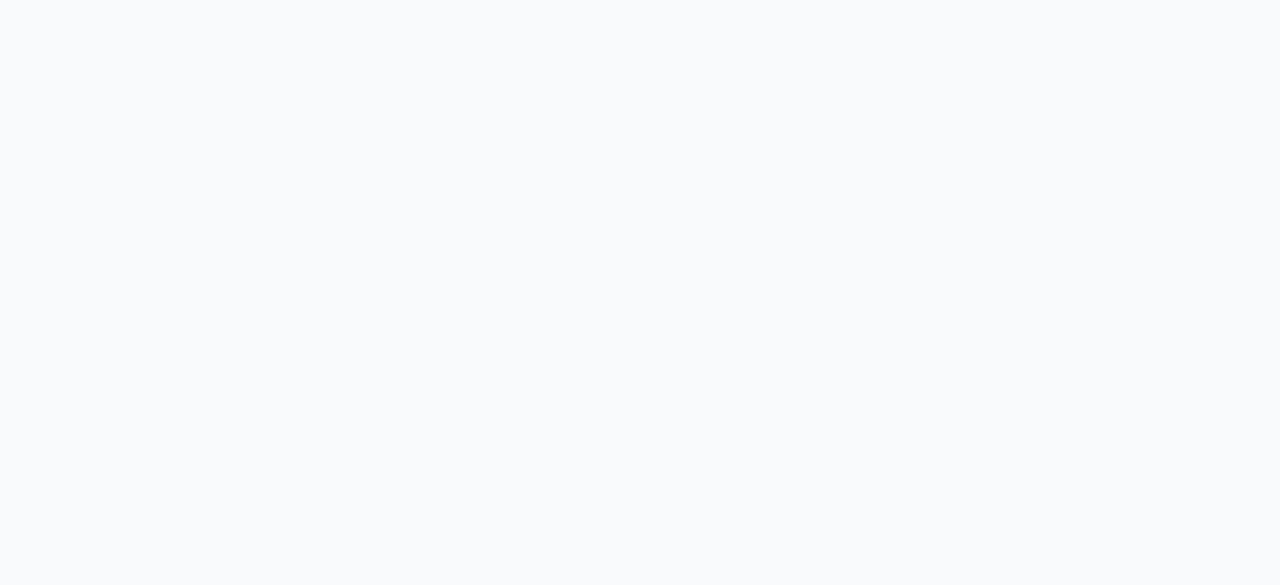 scroll, scrollTop: 0, scrollLeft: 0, axis: both 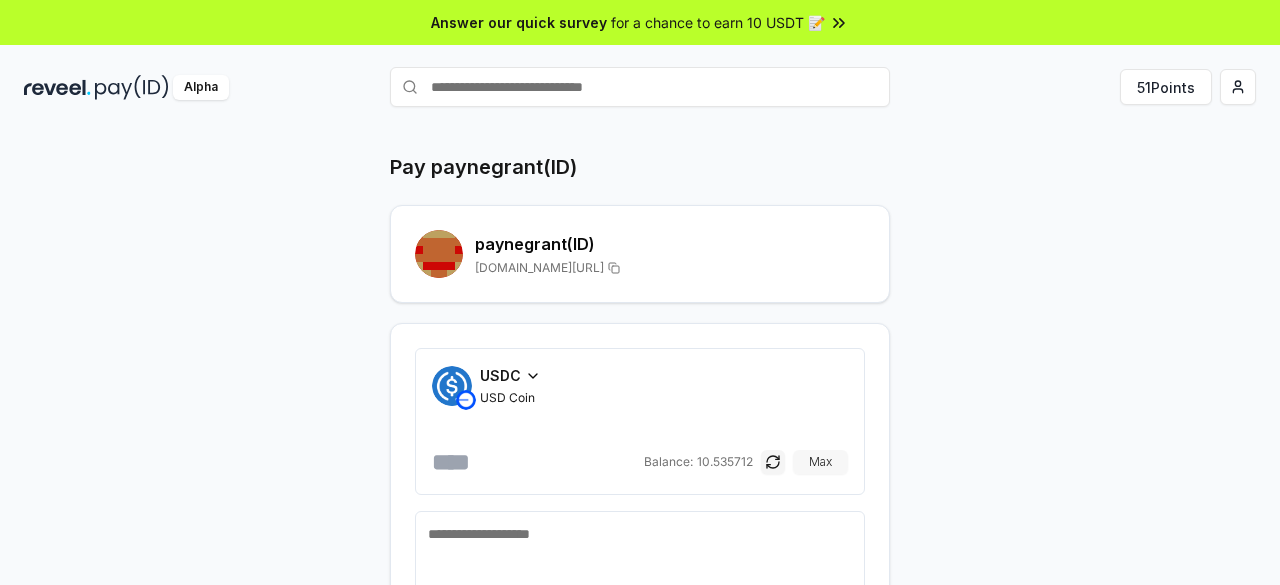 click on "Max" at bounding box center (820, 462) 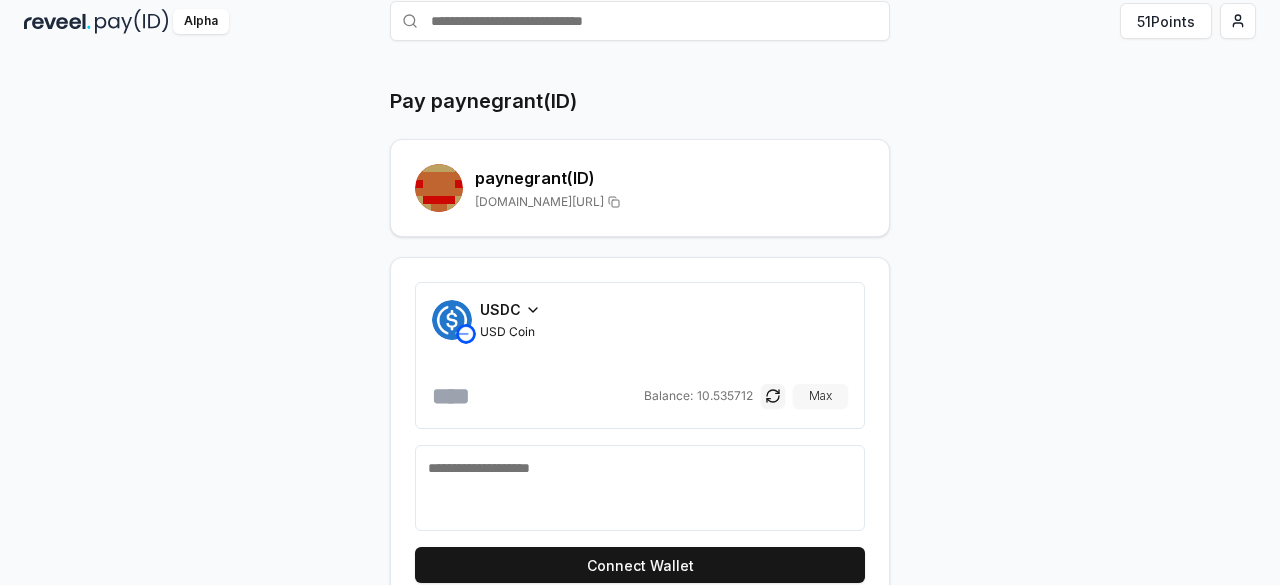 scroll, scrollTop: 102, scrollLeft: 0, axis: vertical 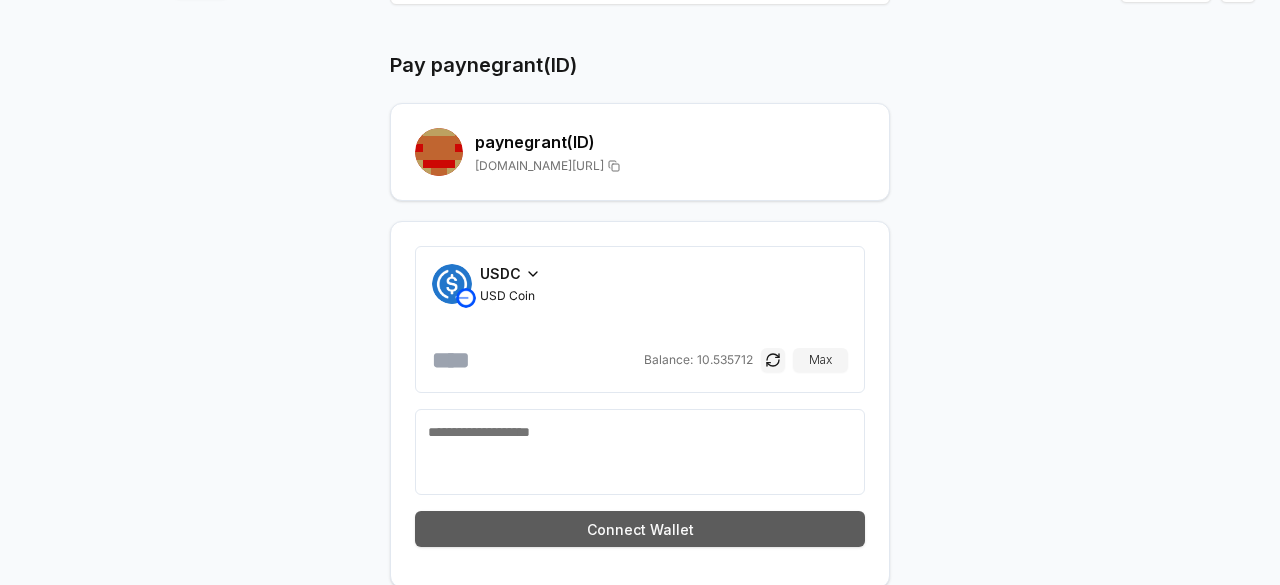 click on "Connect Wallet" at bounding box center [640, 529] 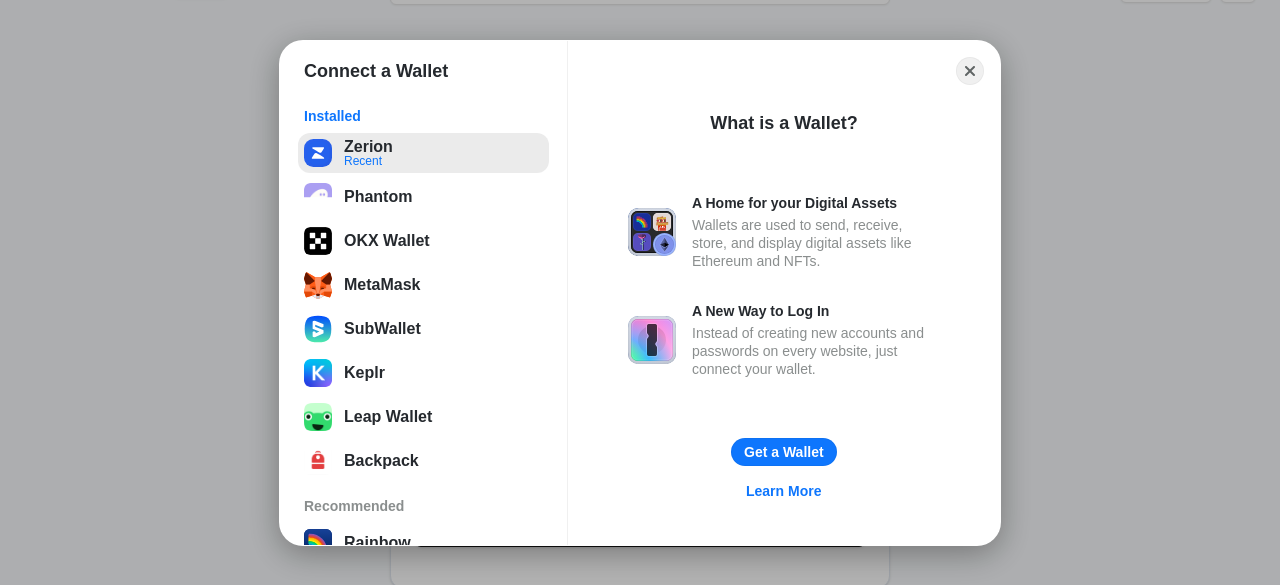 click on "Zerion Recent" at bounding box center (423, 153) 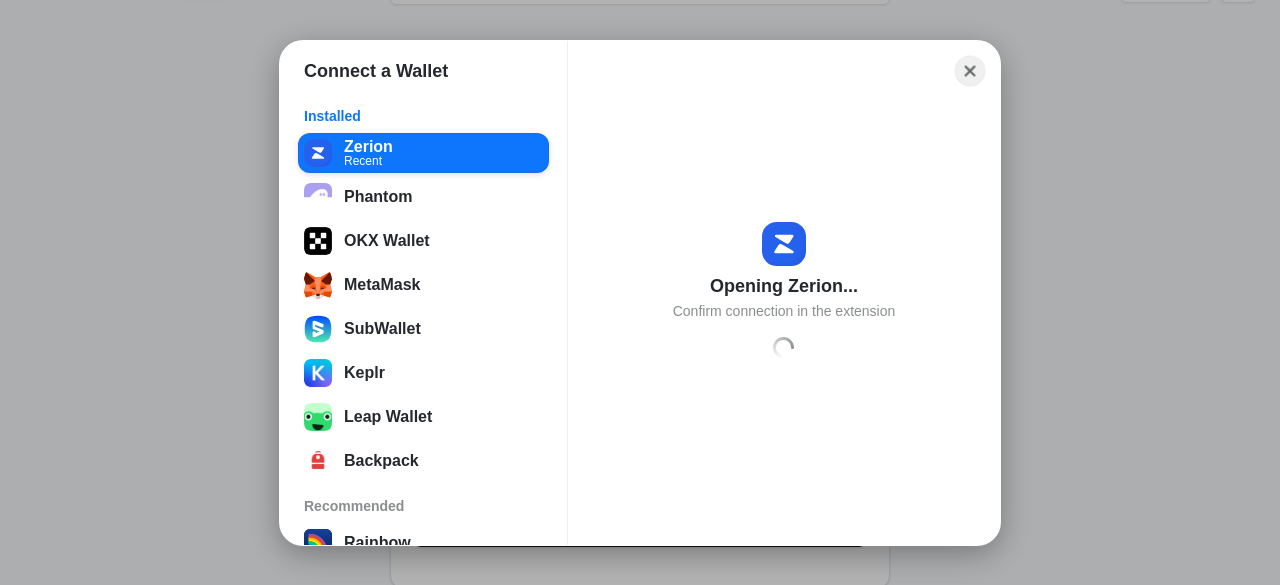 click on "Close" at bounding box center [970, 70] 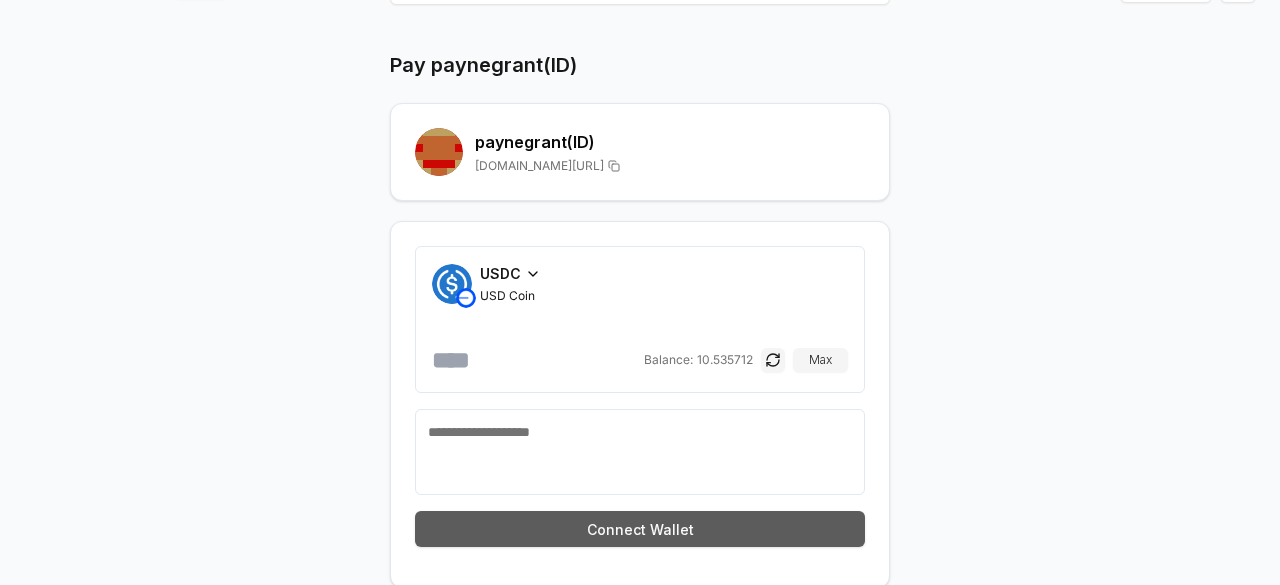 click on "Connect Wallet" at bounding box center [640, 529] 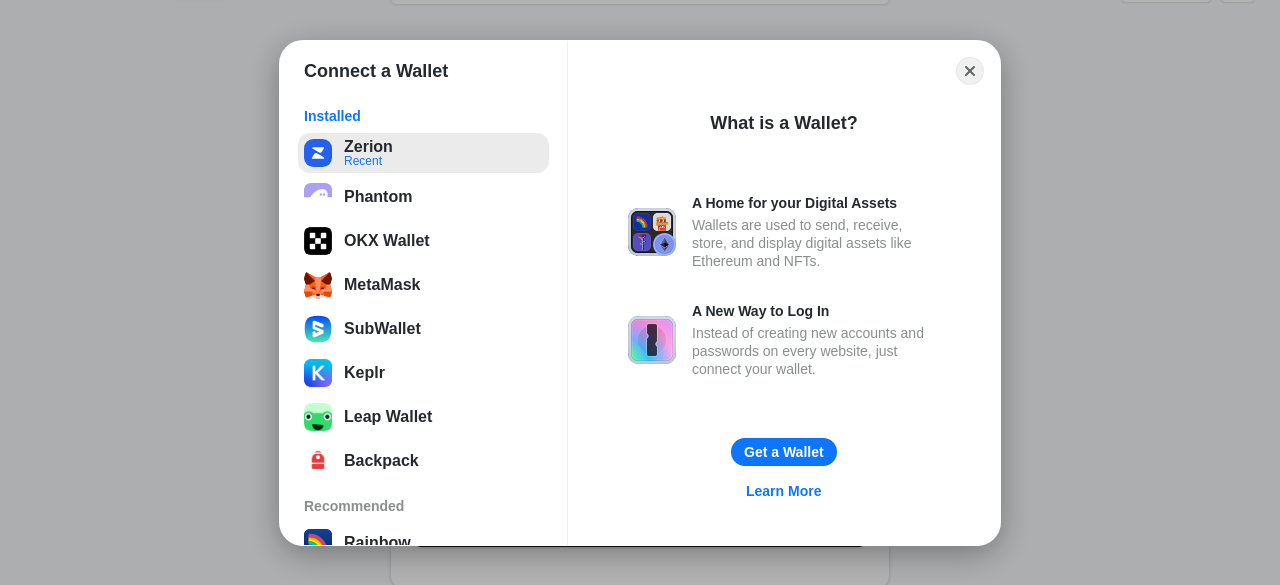 drag, startPoint x: 460, startPoint y: 129, endPoint x: 464, endPoint y: 152, distance: 23.345236 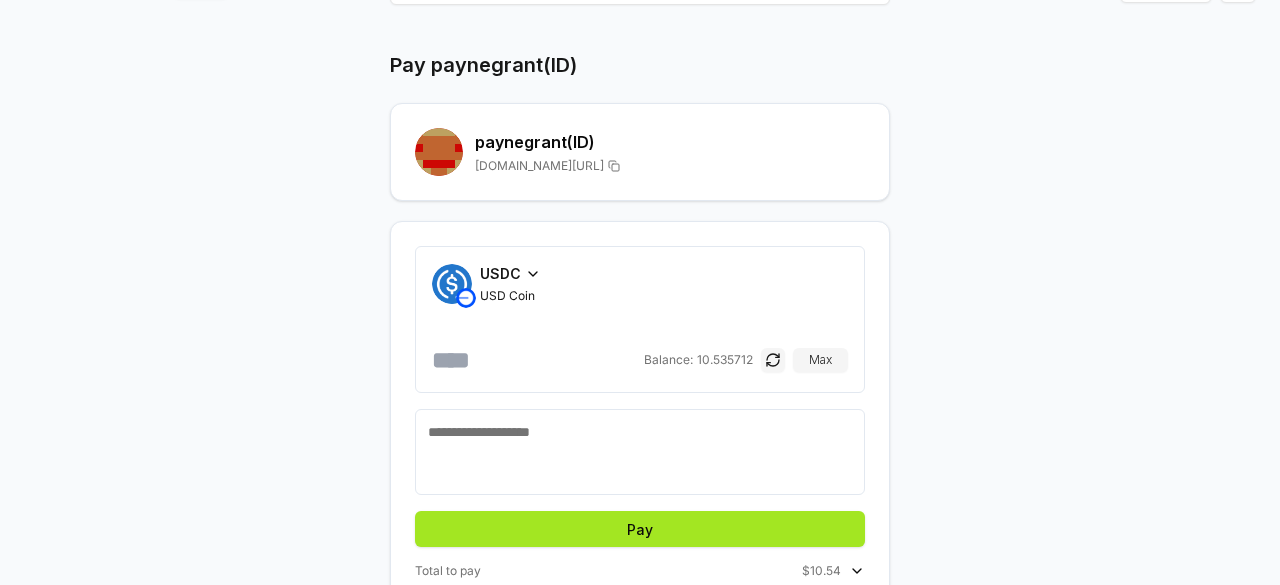 click on "Pay" at bounding box center (640, 529) 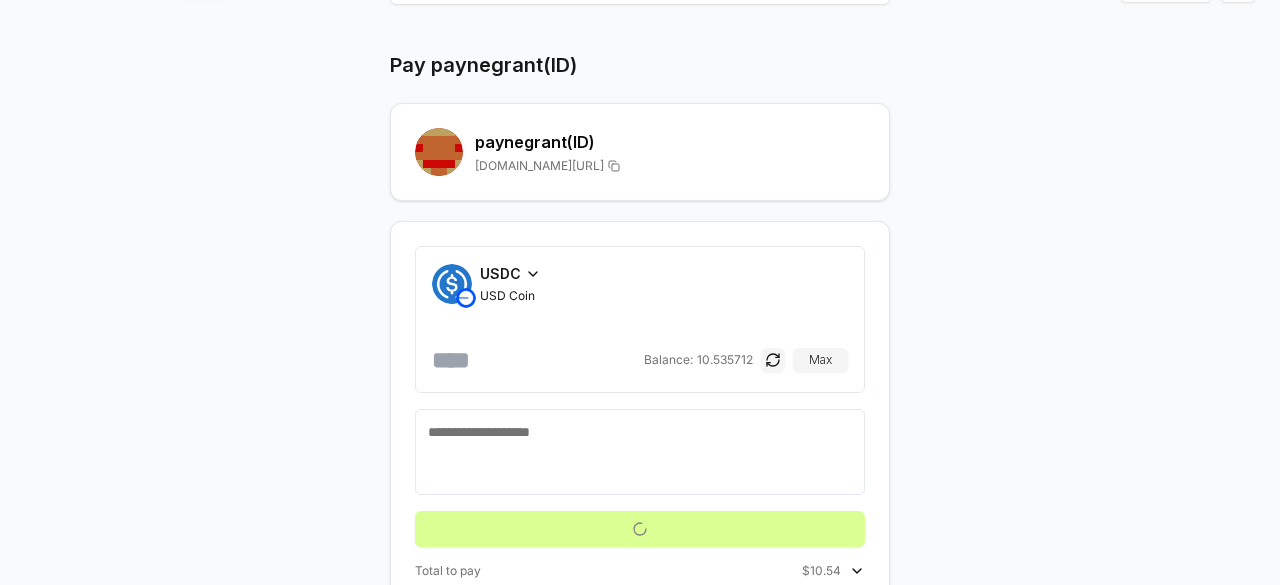 scroll, scrollTop: 57, scrollLeft: 0, axis: vertical 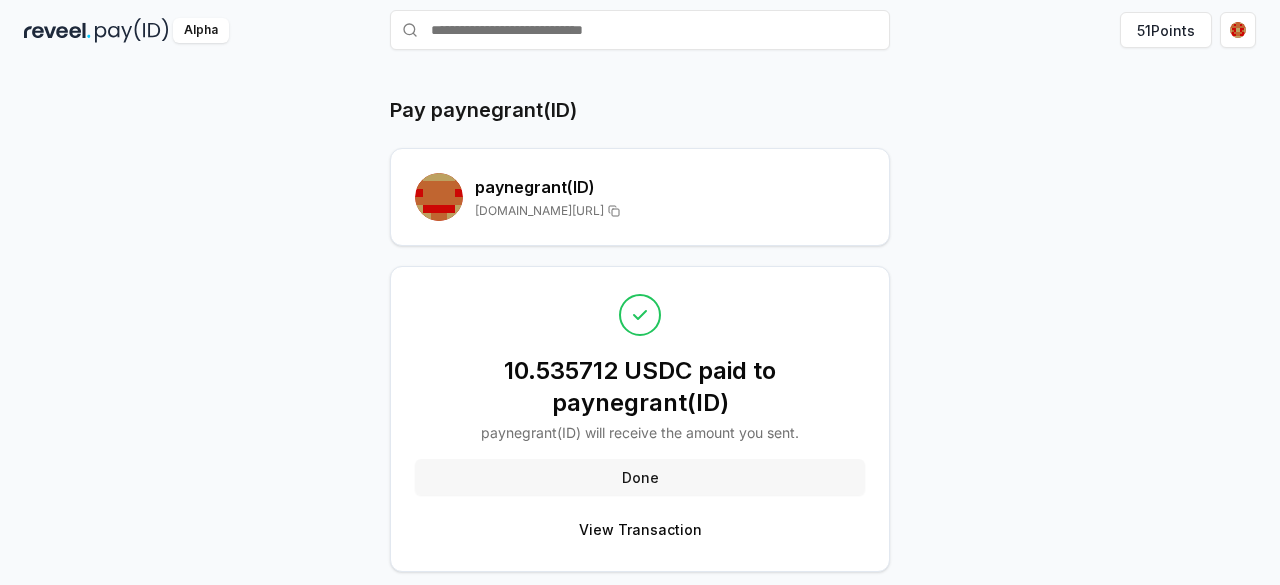 click on "Done" at bounding box center [640, 477] 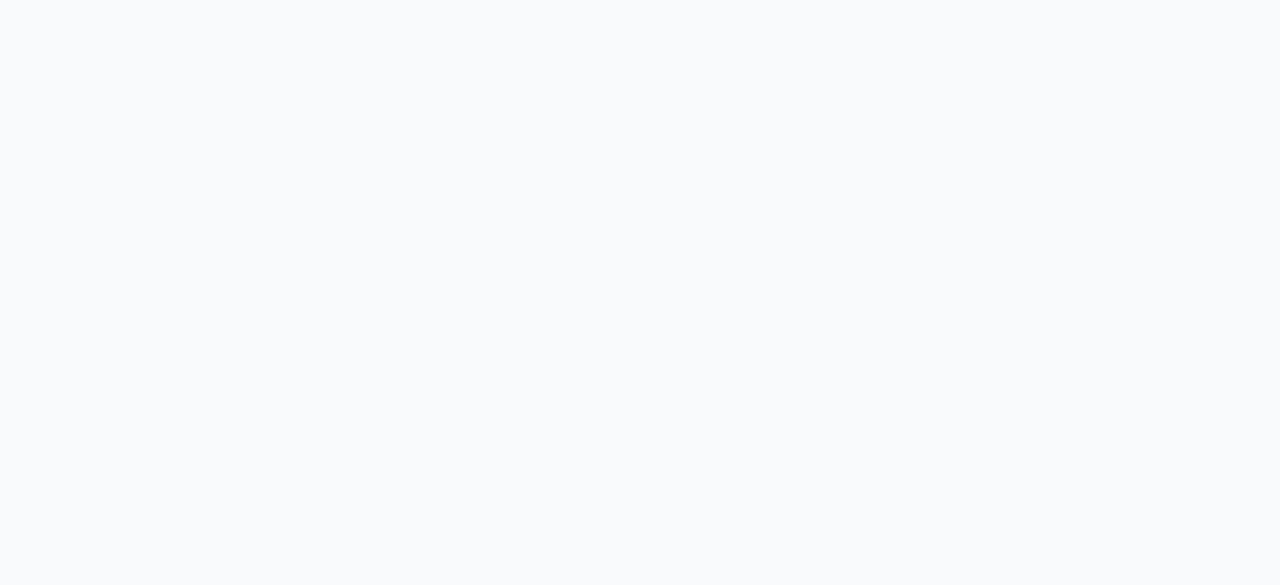 scroll, scrollTop: 0, scrollLeft: 0, axis: both 